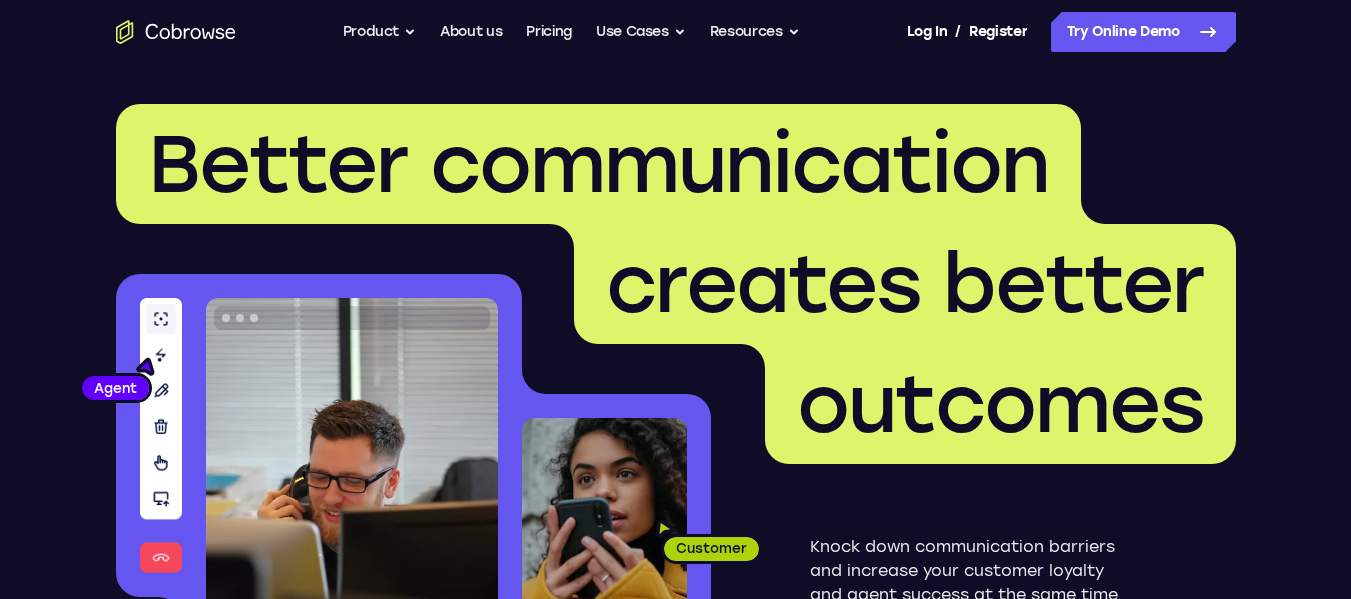 scroll, scrollTop: 0, scrollLeft: 0, axis: both 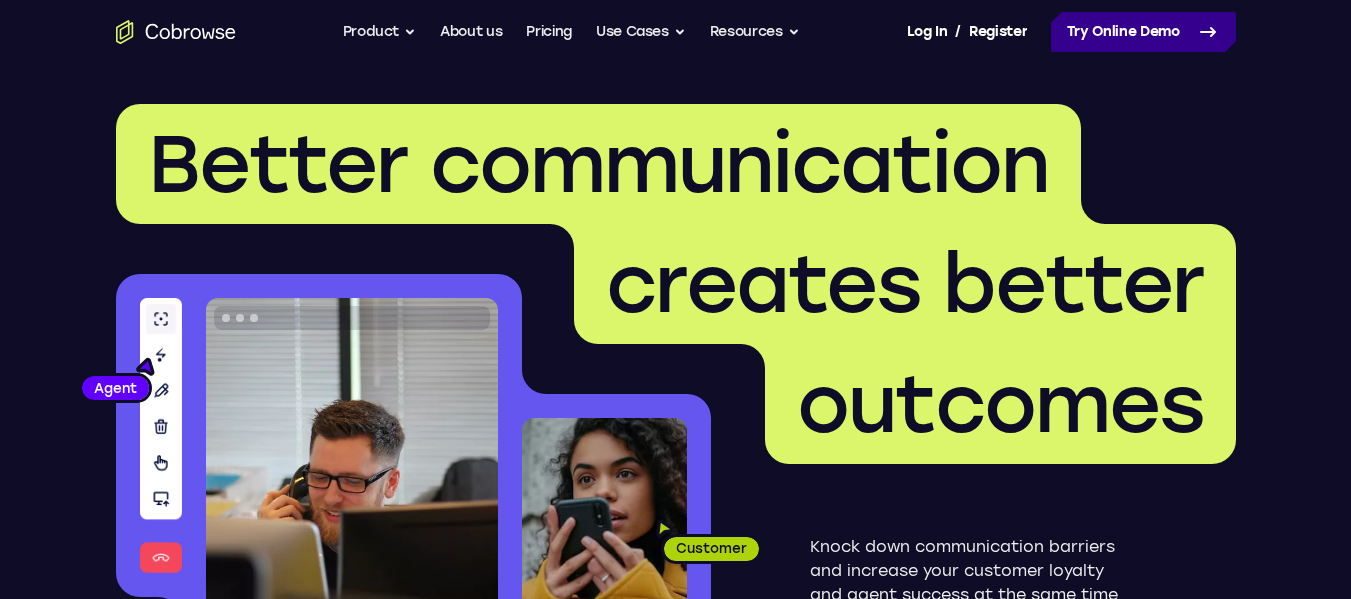 click on "Try Online Demo" at bounding box center [1143, 32] 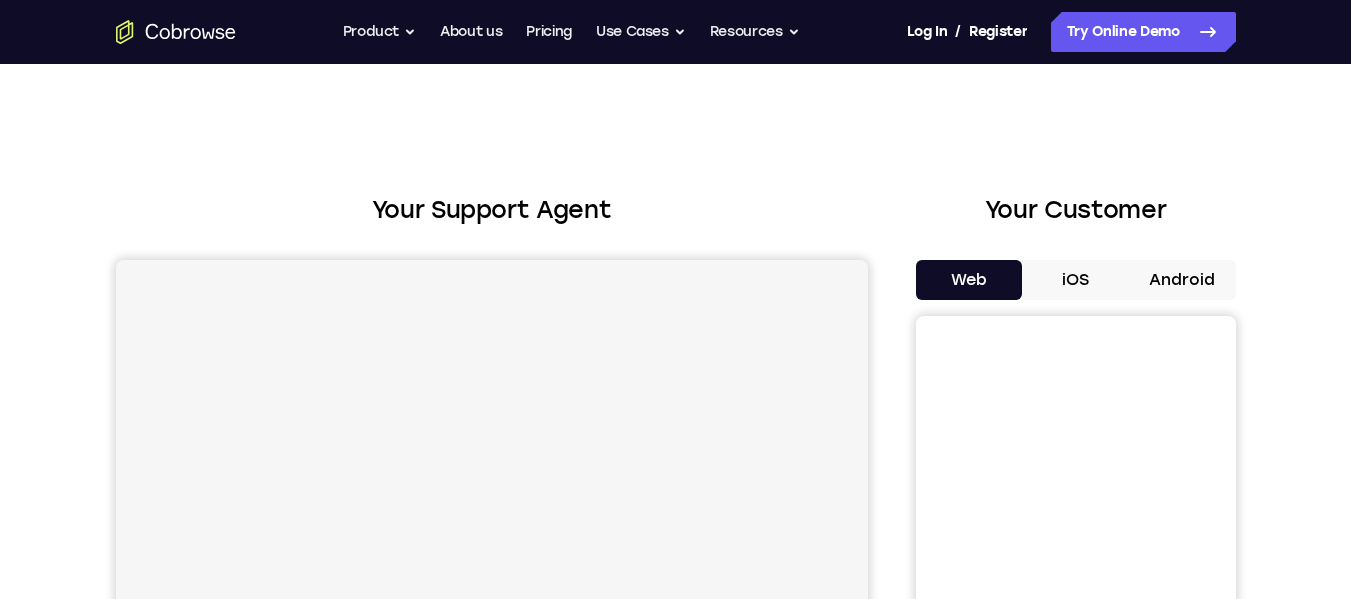 scroll, scrollTop: 0, scrollLeft: 0, axis: both 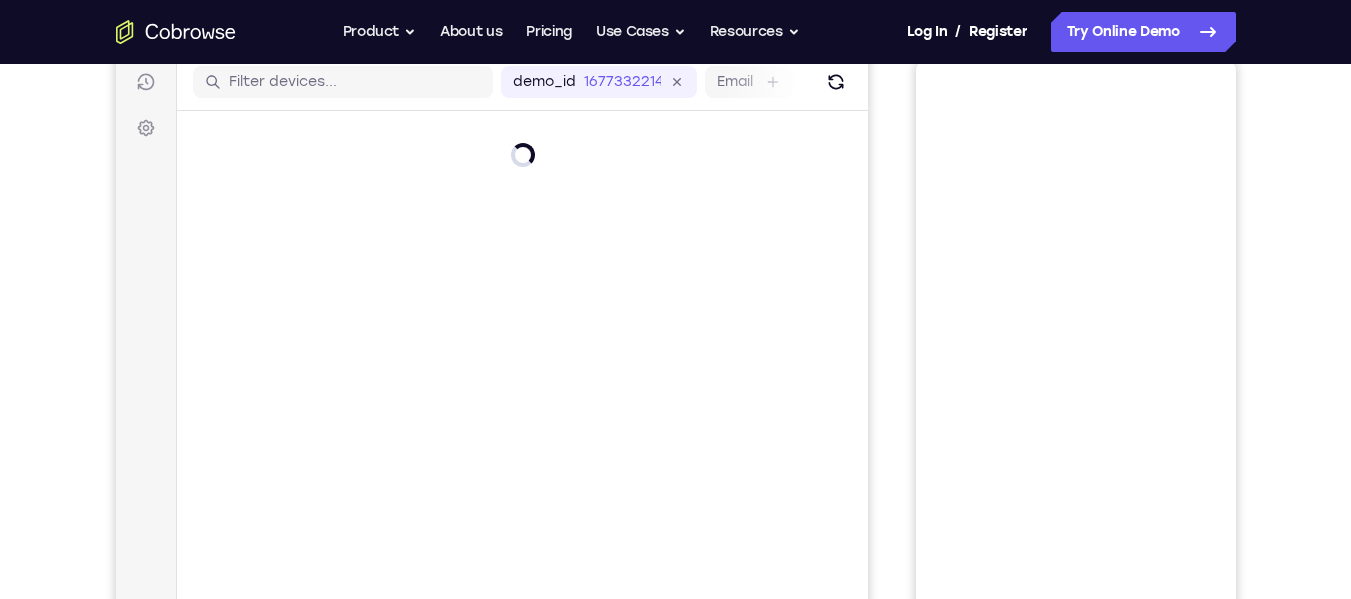 drag, startPoint x: 1363, startPoint y: 54, endPoint x: 1359, endPoint y: 91, distance: 37.215588 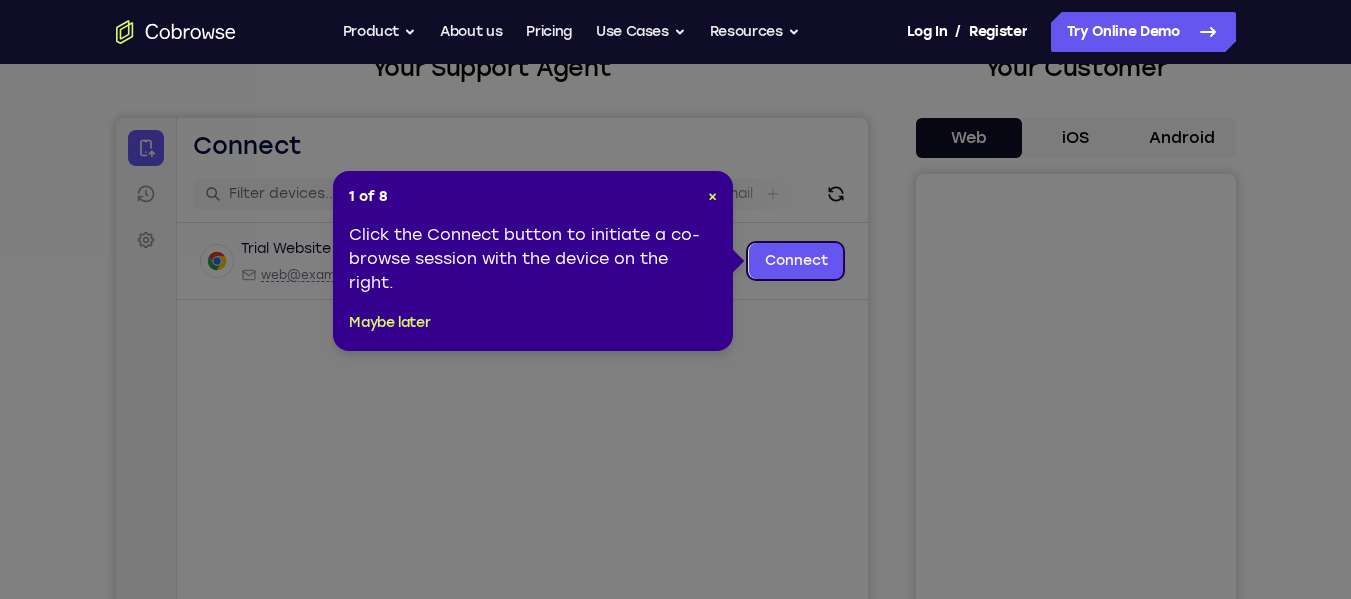 click 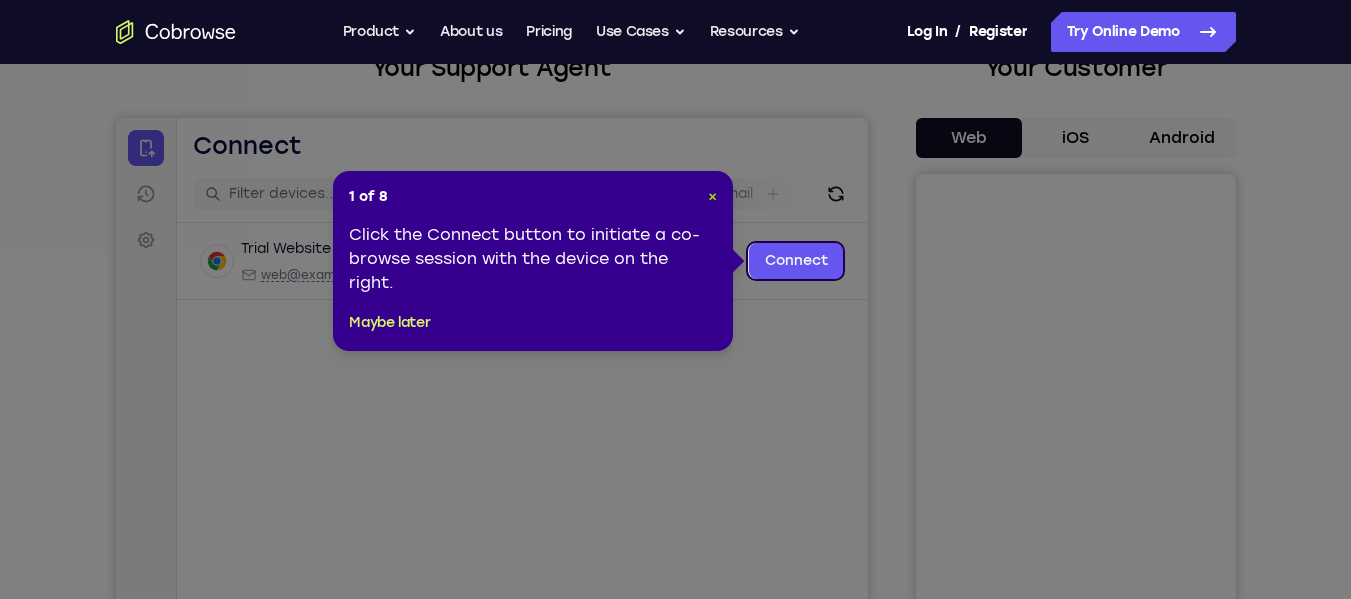 drag, startPoint x: 723, startPoint y: 196, endPoint x: 712, endPoint y: 192, distance: 11.7046995 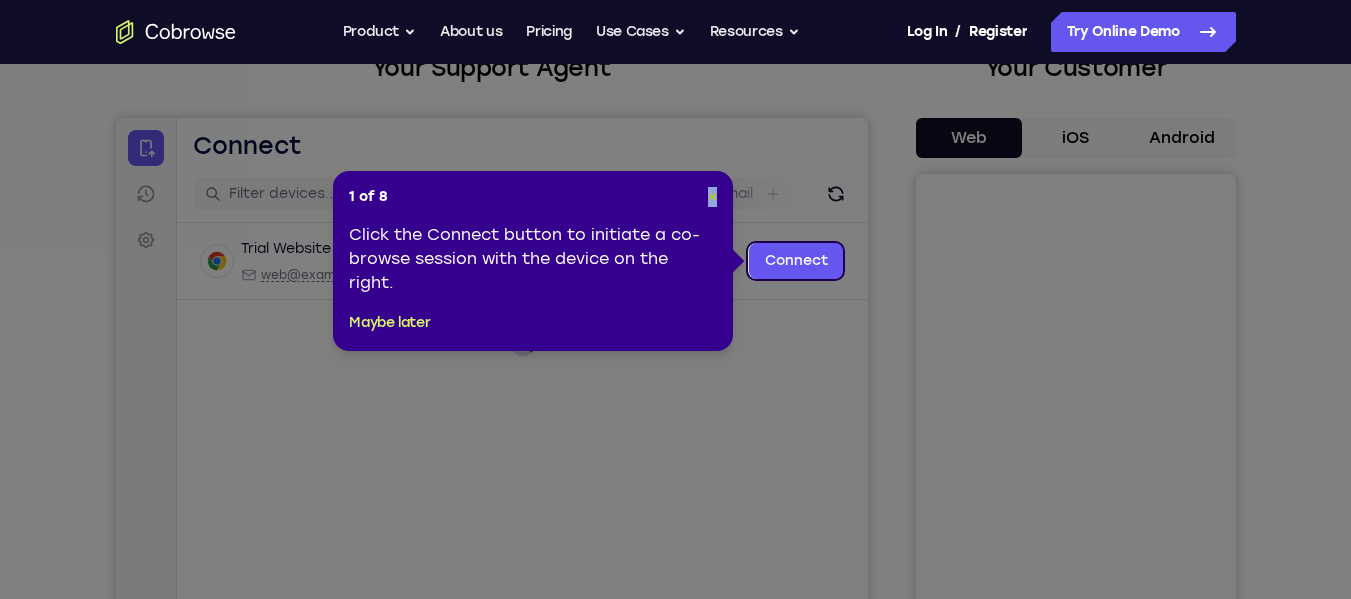 click on "×" at bounding box center (712, 196) 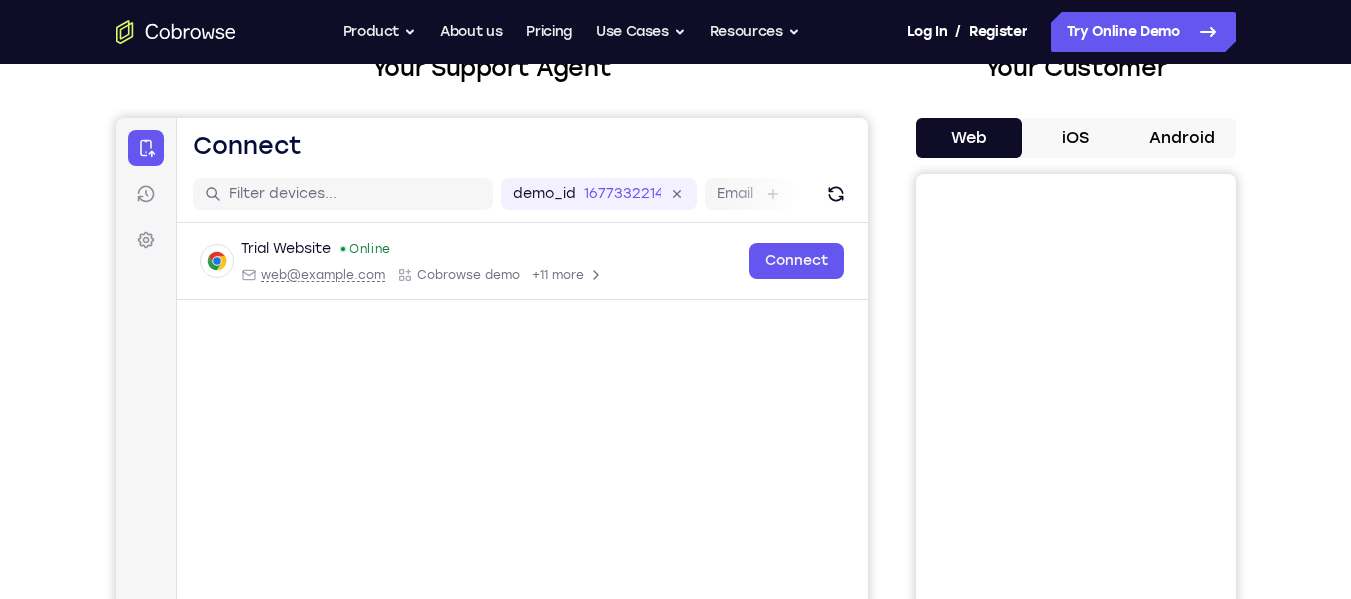 click on "Android" at bounding box center [1182, 138] 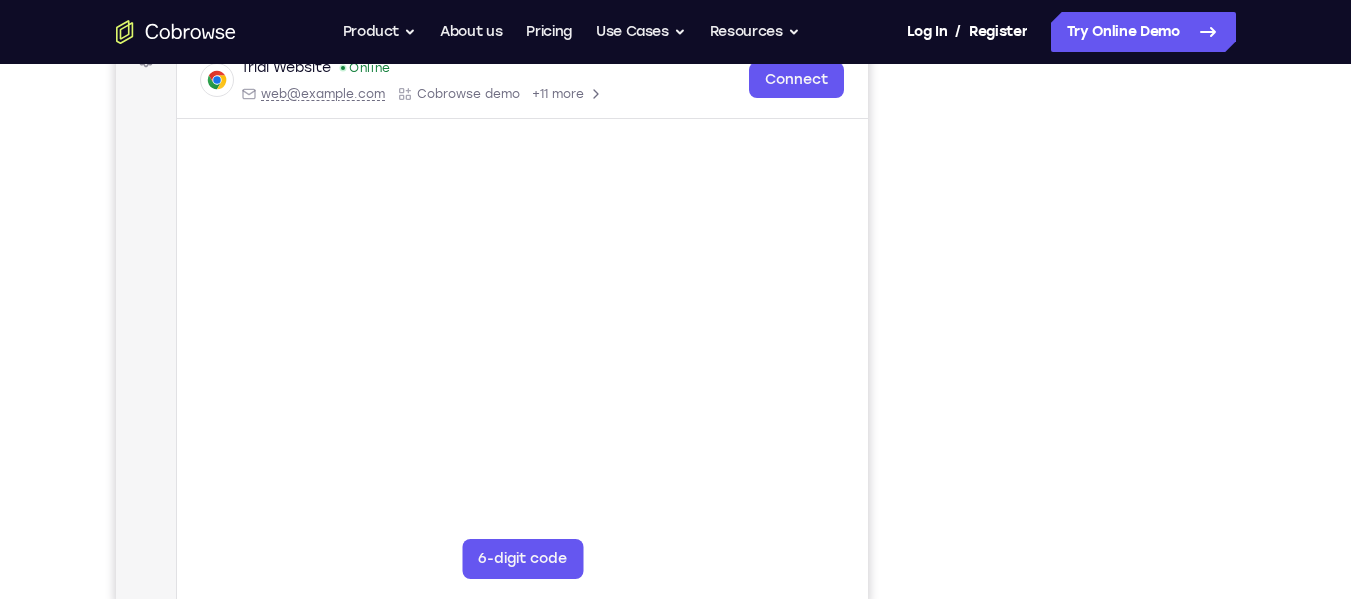 scroll, scrollTop: 316, scrollLeft: 0, axis: vertical 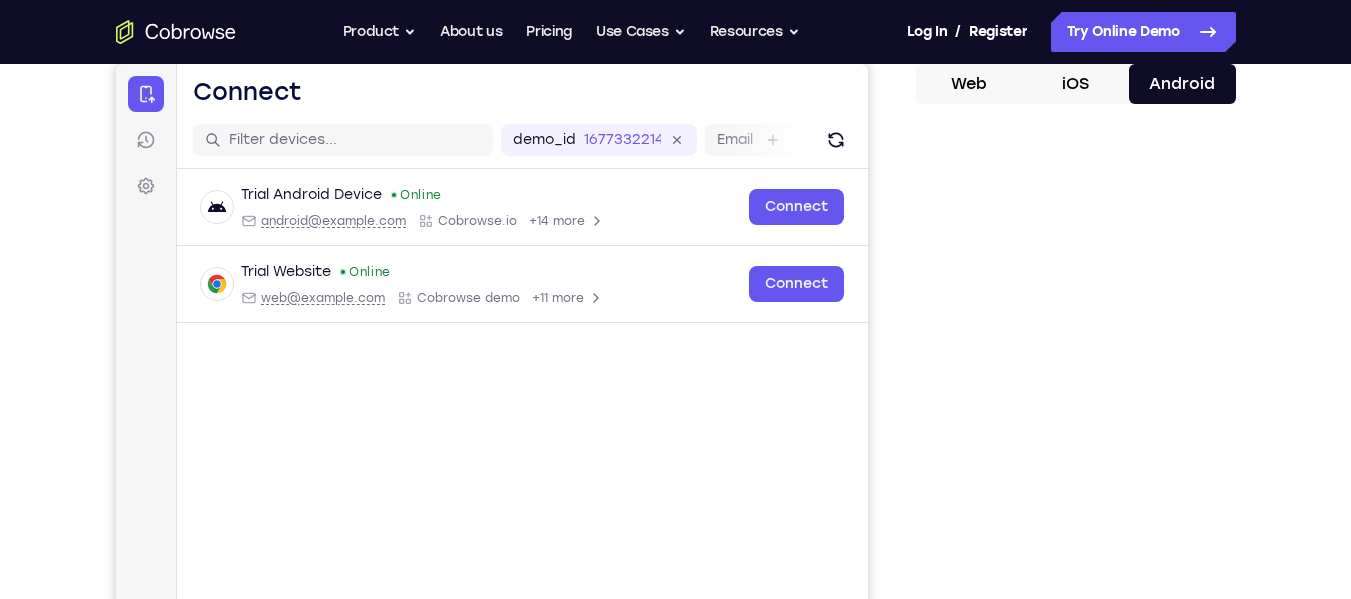 click on "iOS" at bounding box center [1075, 84] 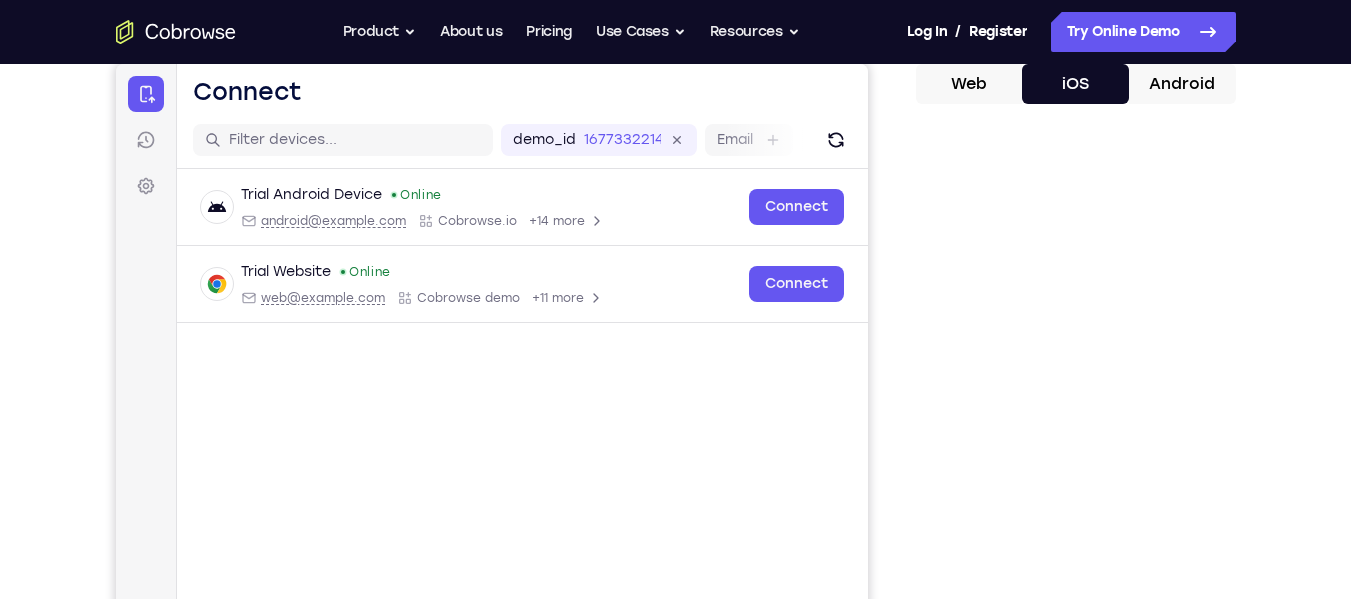 click on "Android" at bounding box center [1182, 84] 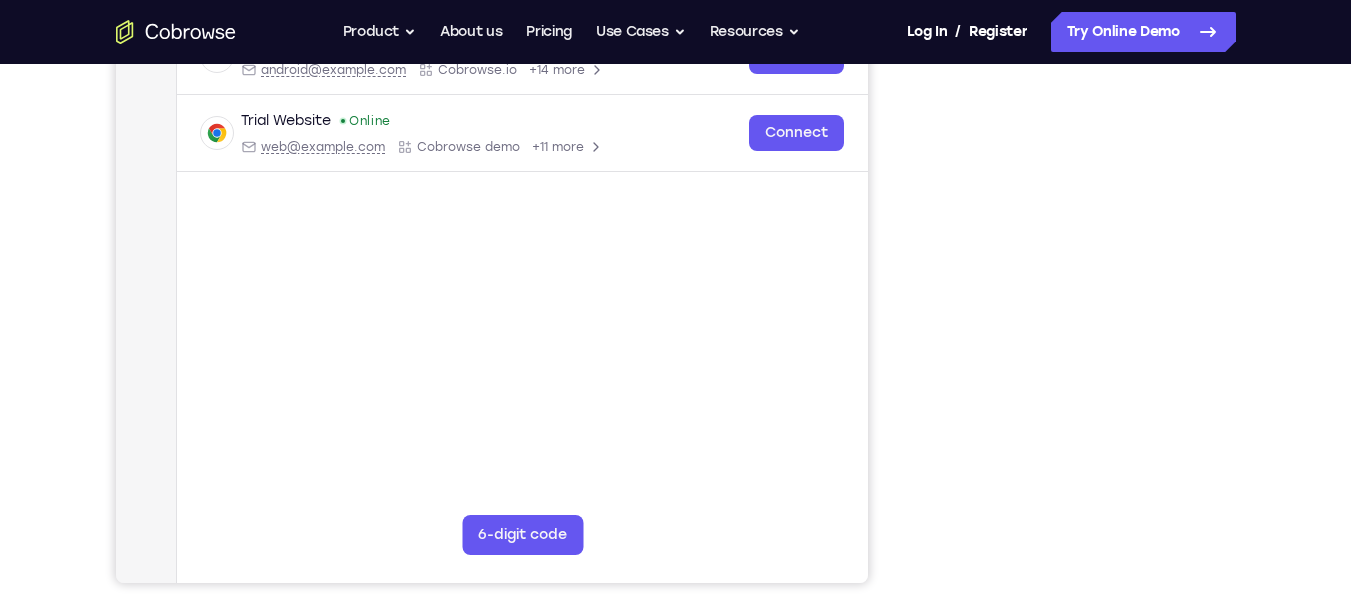 scroll, scrollTop: 370, scrollLeft: 0, axis: vertical 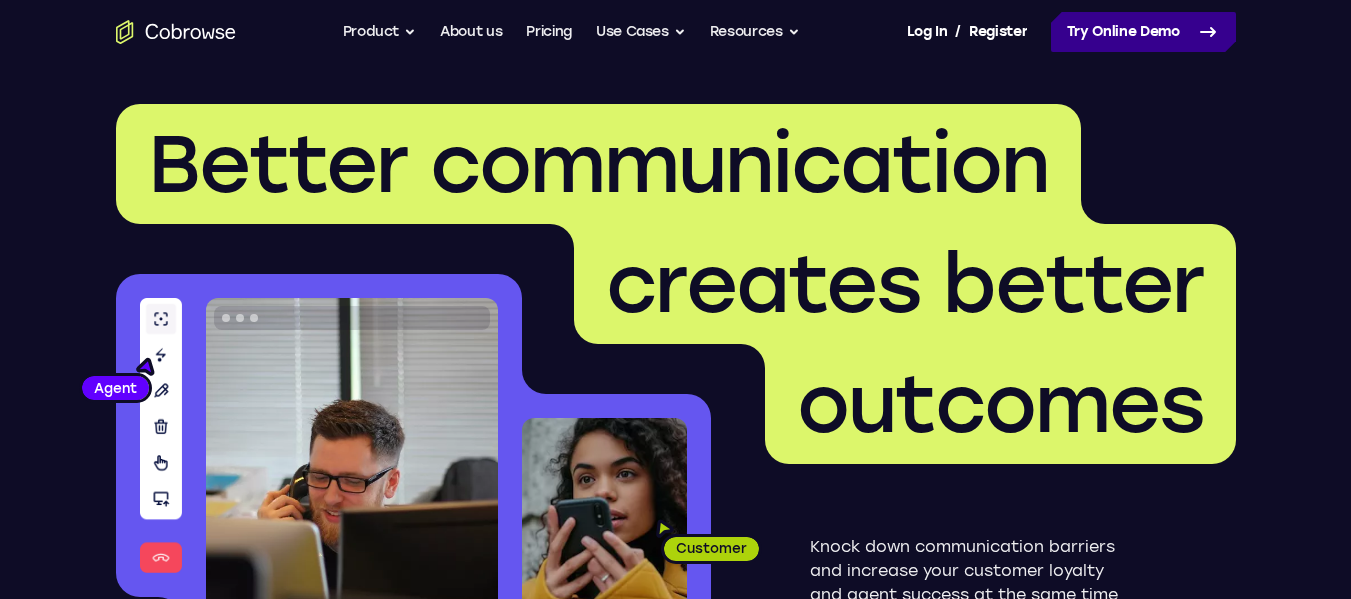 click on "Try Online Demo" at bounding box center [1143, 32] 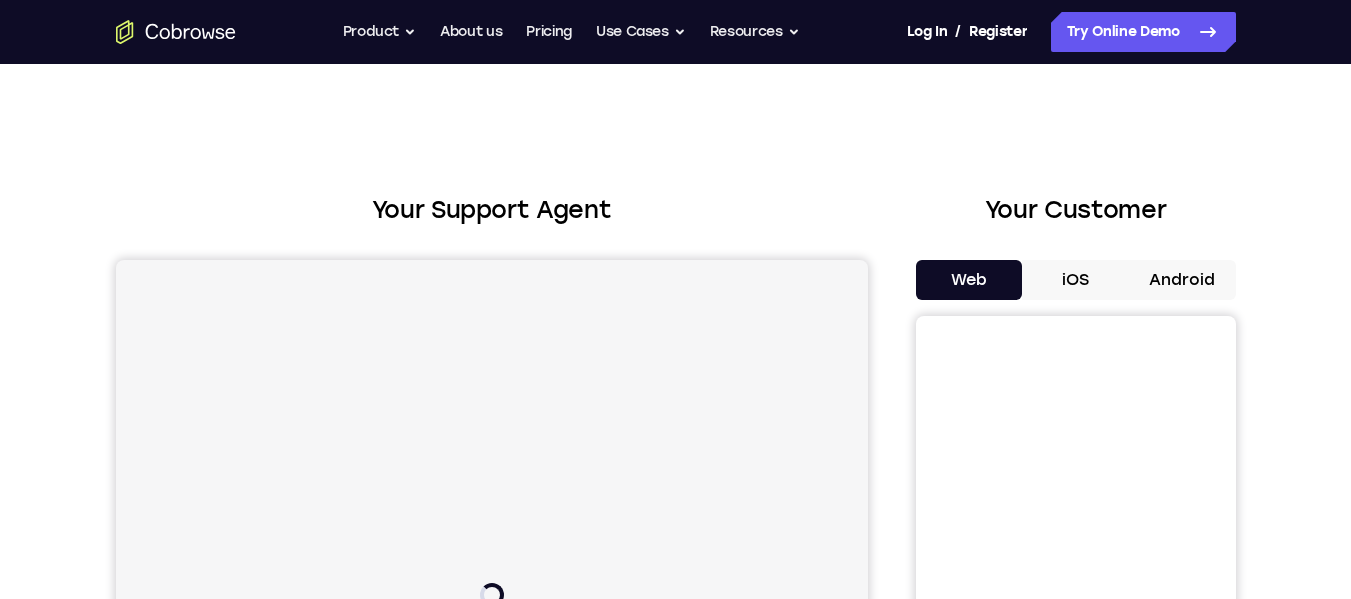 scroll, scrollTop: 0, scrollLeft: 0, axis: both 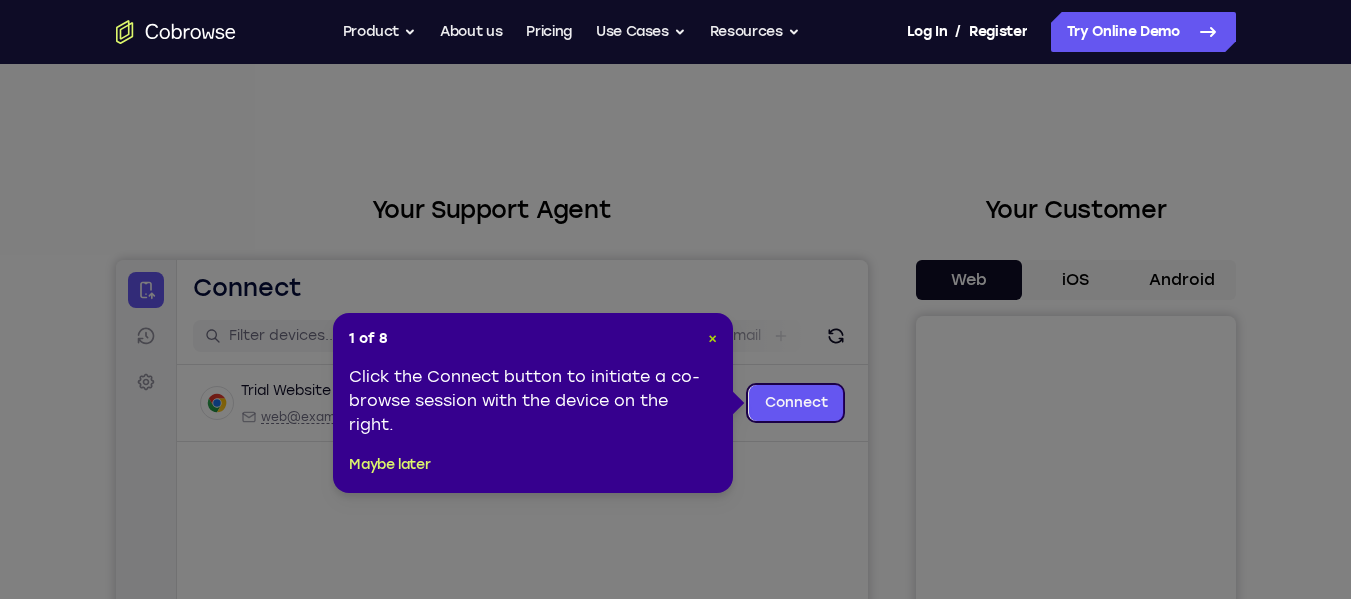 click on "×" at bounding box center (712, 338) 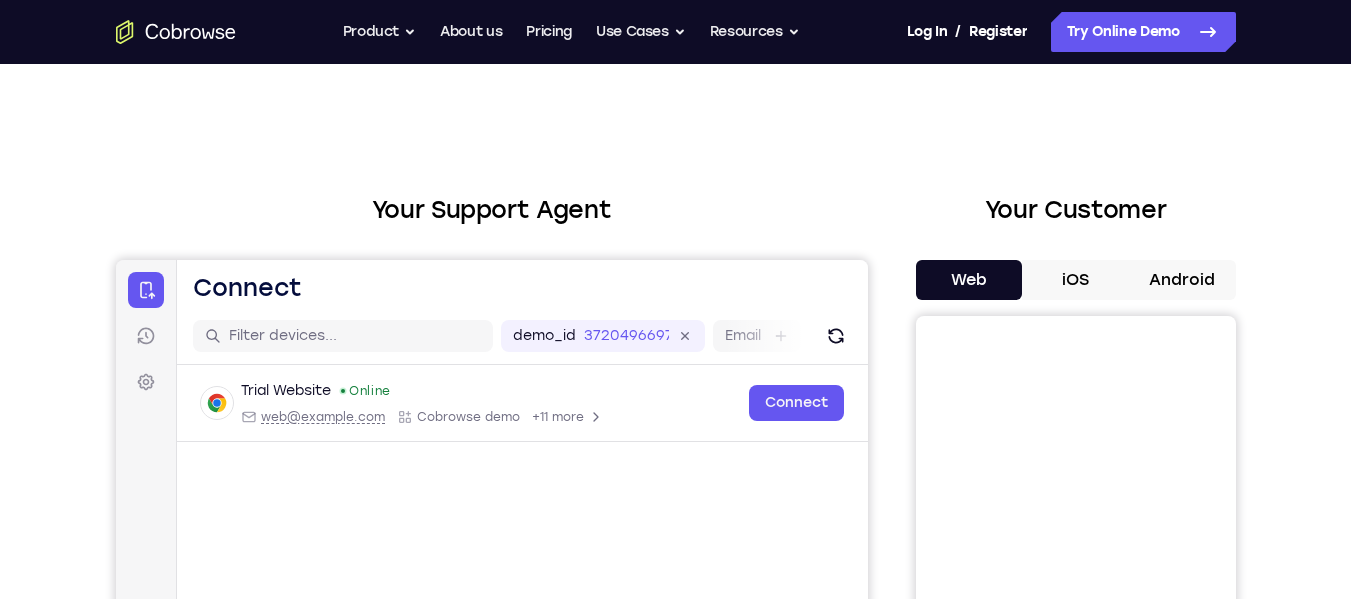 click on "Android" at bounding box center (1182, 280) 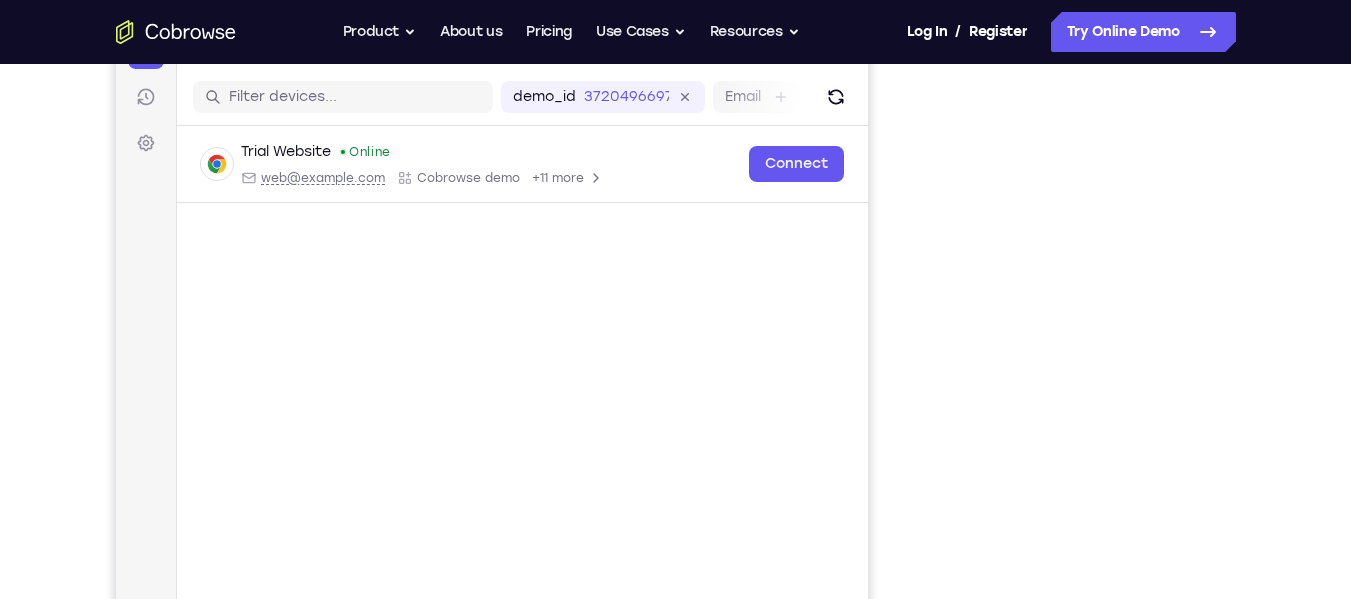 scroll, scrollTop: 312, scrollLeft: 0, axis: vertical 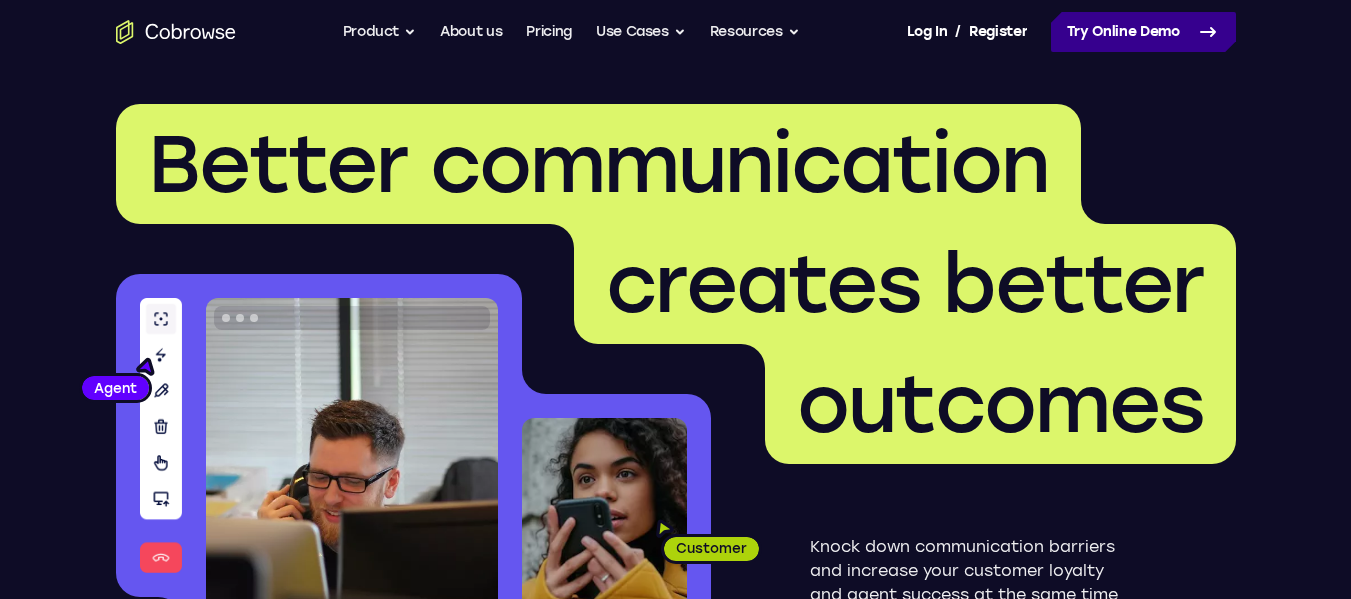click on "Try Online Demo" at bounding box center [1143, 32] 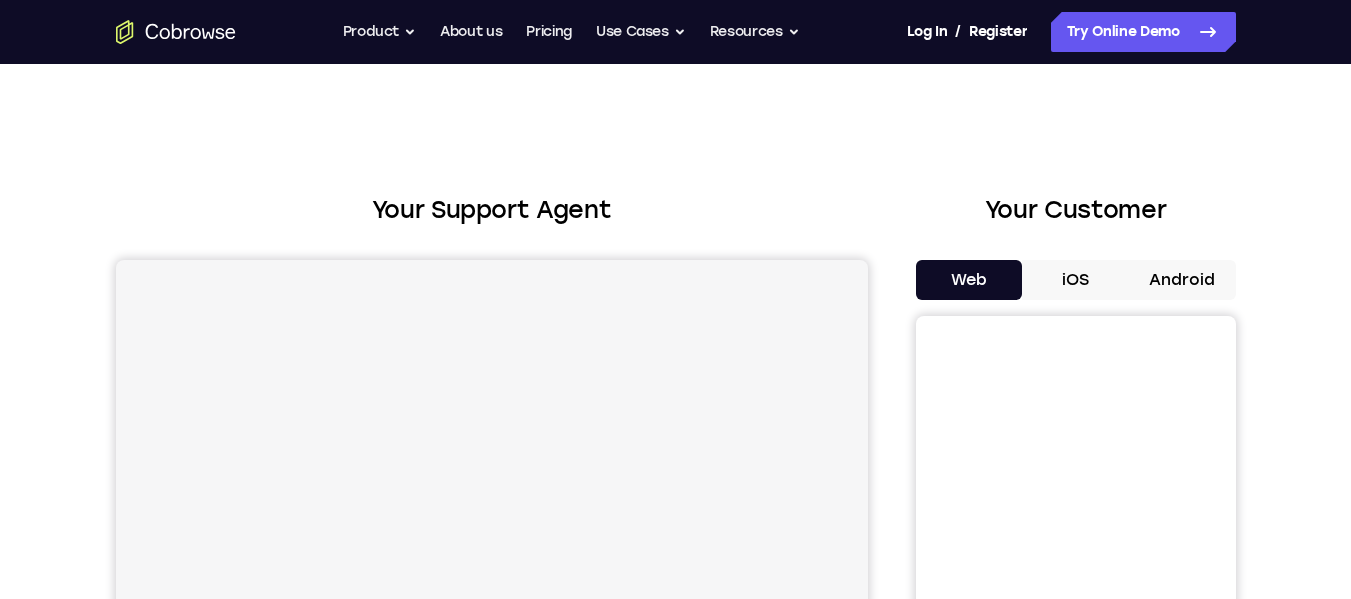scroll, scrollTop: 0, scrollLeft: 0, axis: both 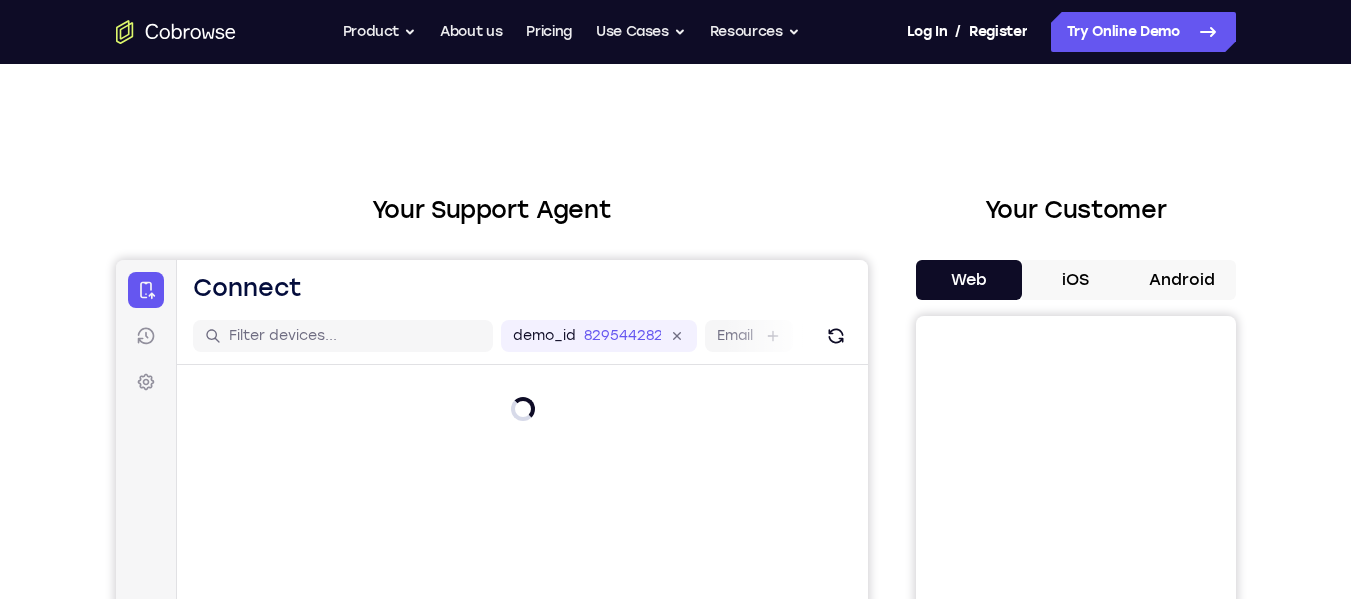 click on "Android" at bounding box center [1182, 280] 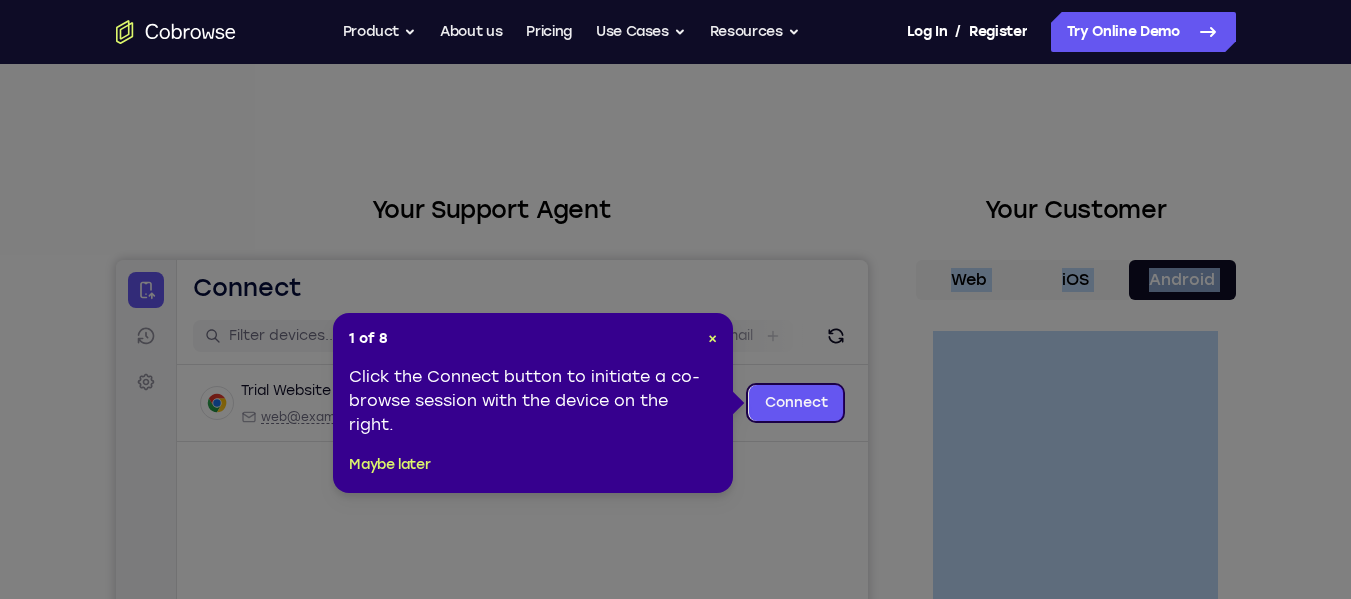 drag, startPoint x: 1349, startPoint y: 94, endPoint x: 1354, endPoint y: 199, distance: 105.11898 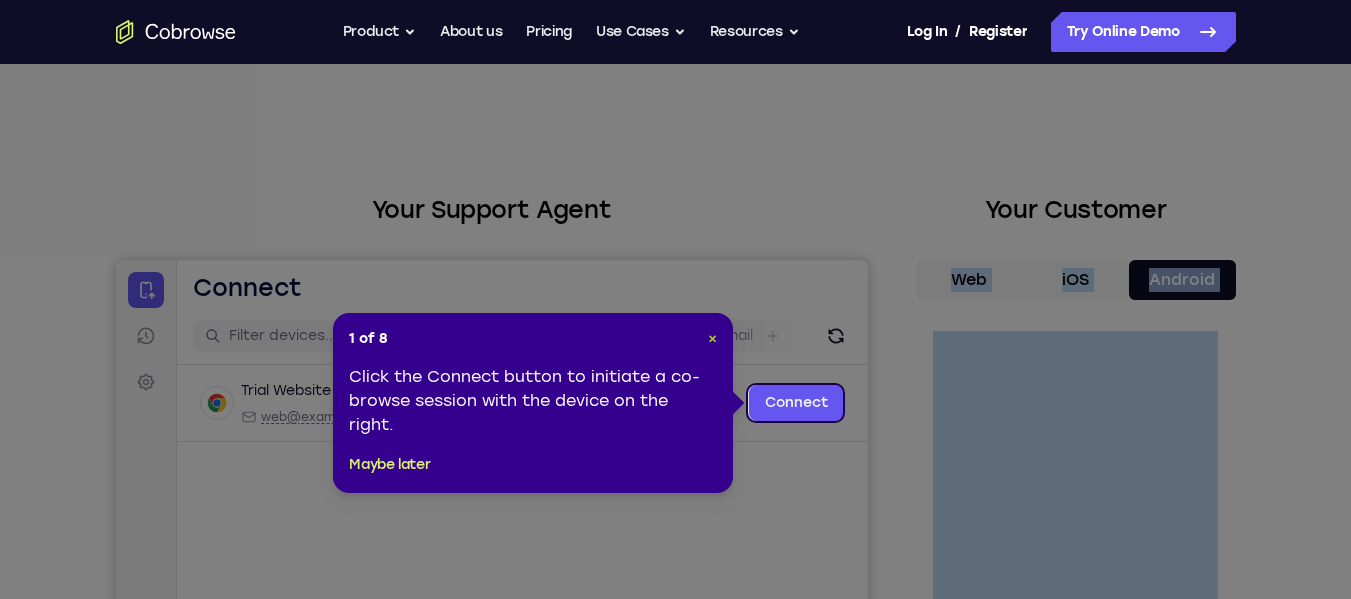 click on "×" at bounding box center (712, 338) 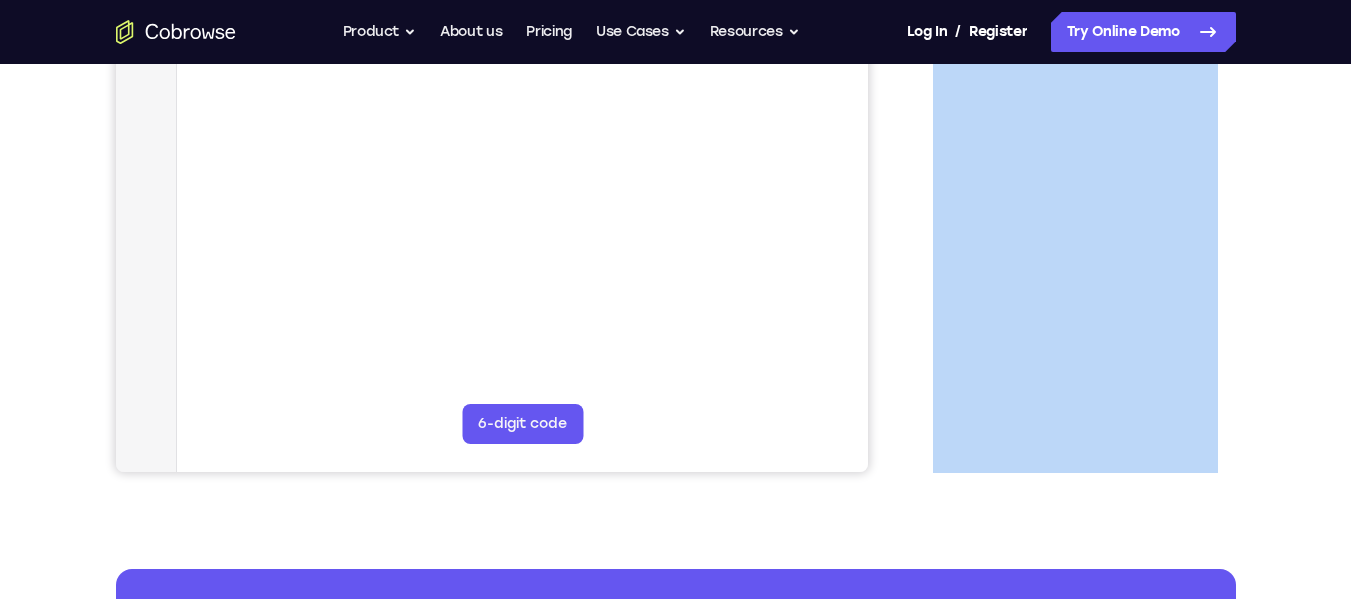 scroll, scrollTop: 450, scrollLeft: 0, axis: vertical 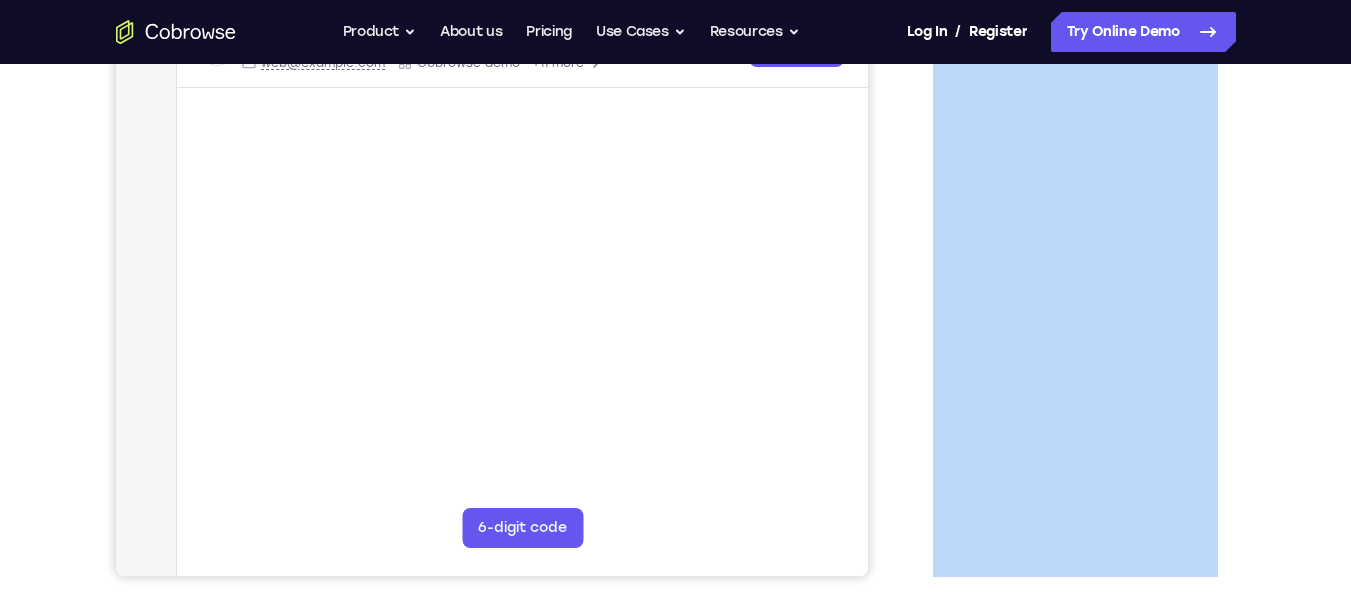 click on "Your Support Agent             Your Customer       Web   iOS   Android                         Next Steps   We’d be happy to give a product demo, answer any technical questions, or share best practices.          Create An Account             Contact Sales" at bounding box center (676, 369) 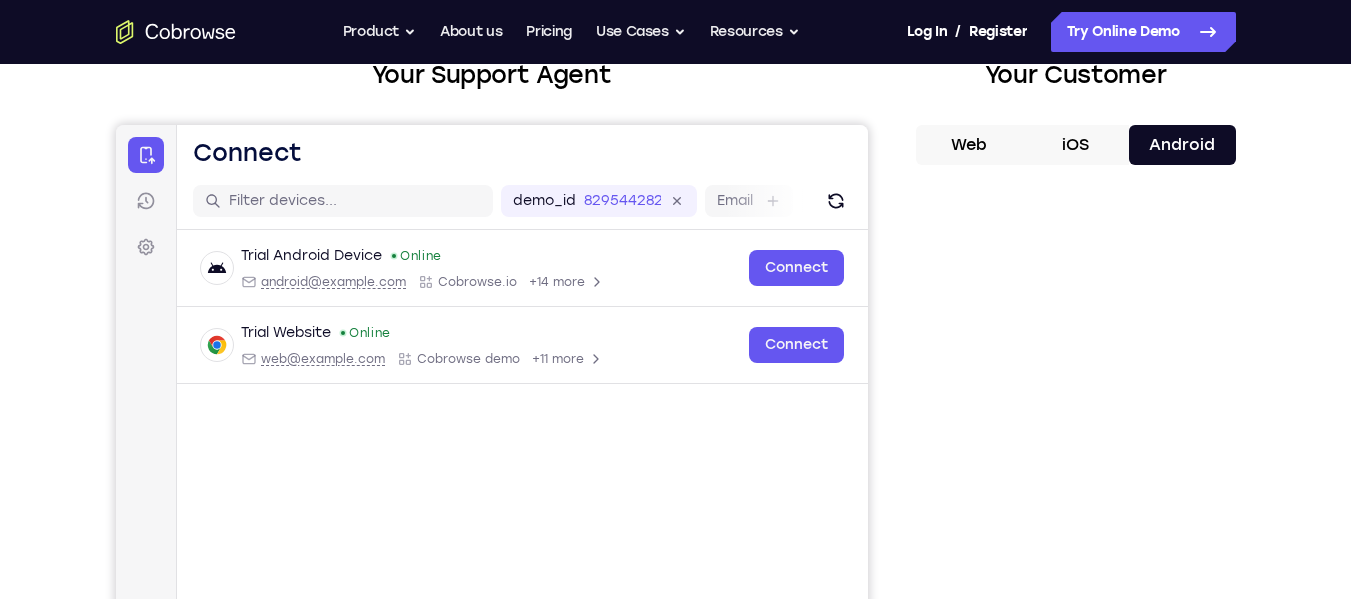 scroll, scrollTop: 119, scrollLeft: 0, axis: vertical 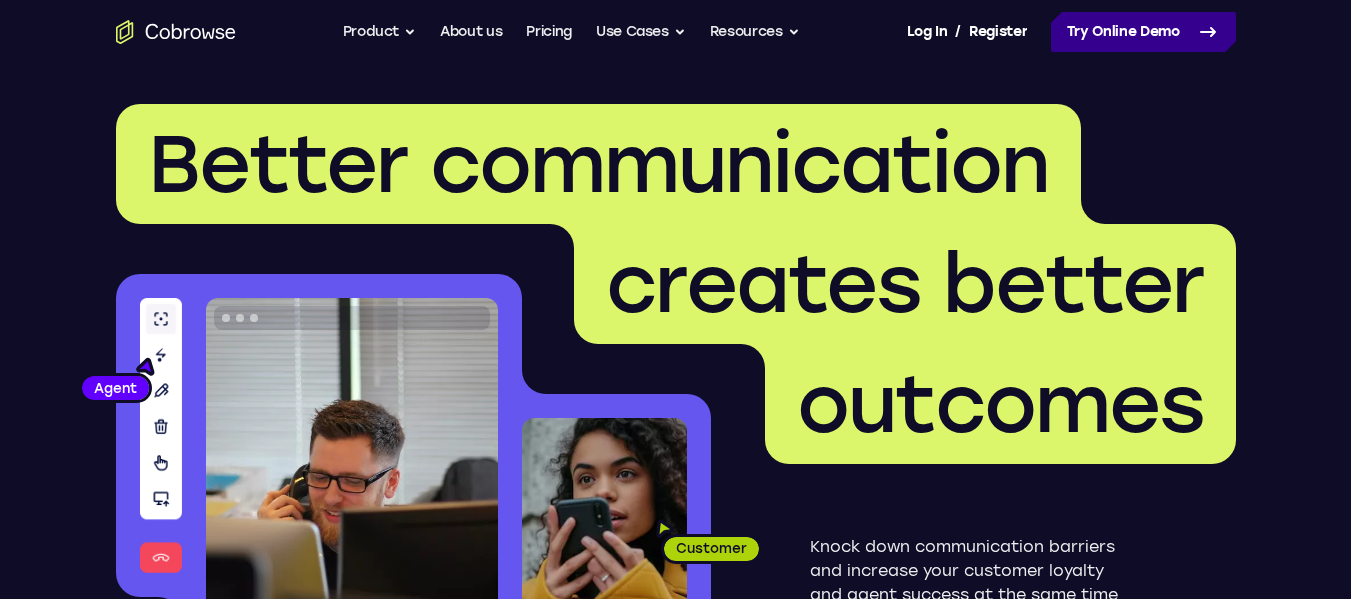 click on "Try Online Demo" at bounding box center [1143, 32] 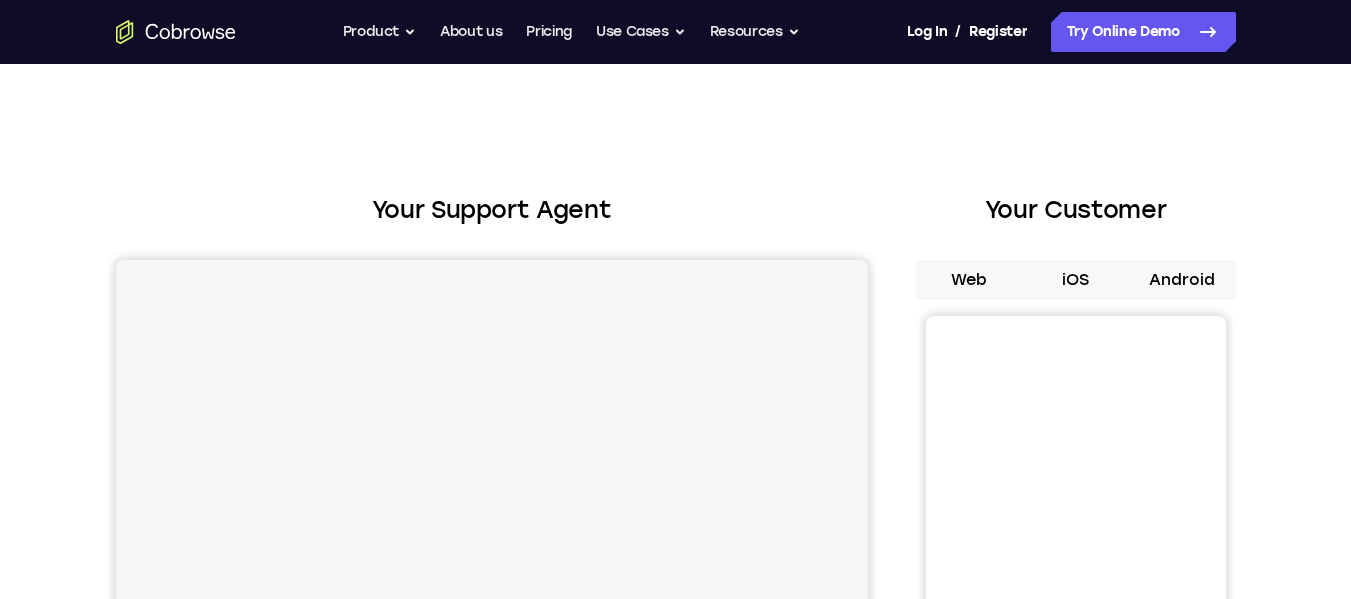 scroll, scrollTop: 0, scrollLeft: 0, axis: both 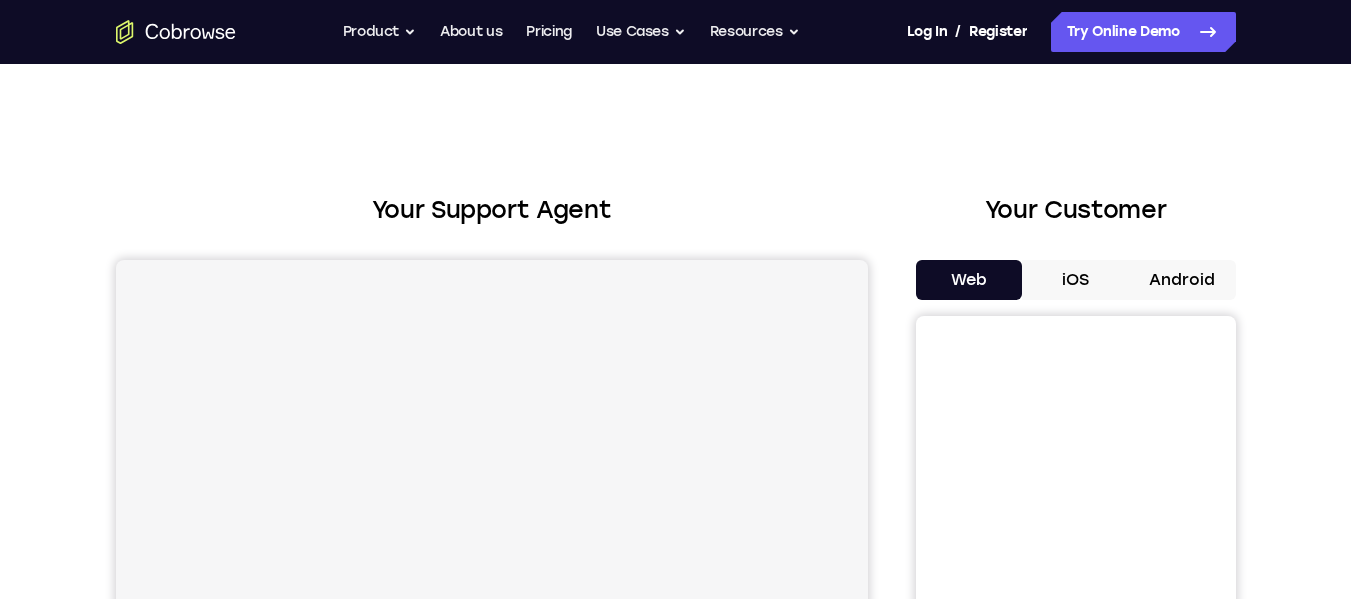click on "Android" at bounding box center (1182, 280) 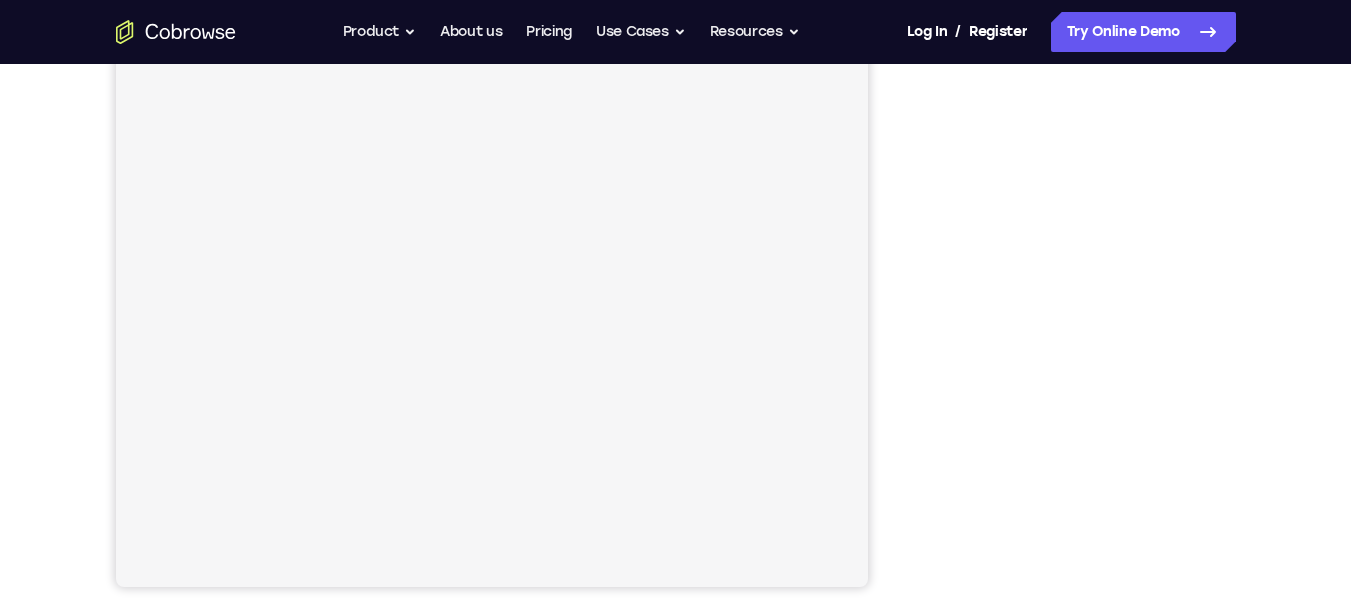 scroll, scrollTop: 347, scrollLeft: 0, axis: vertical 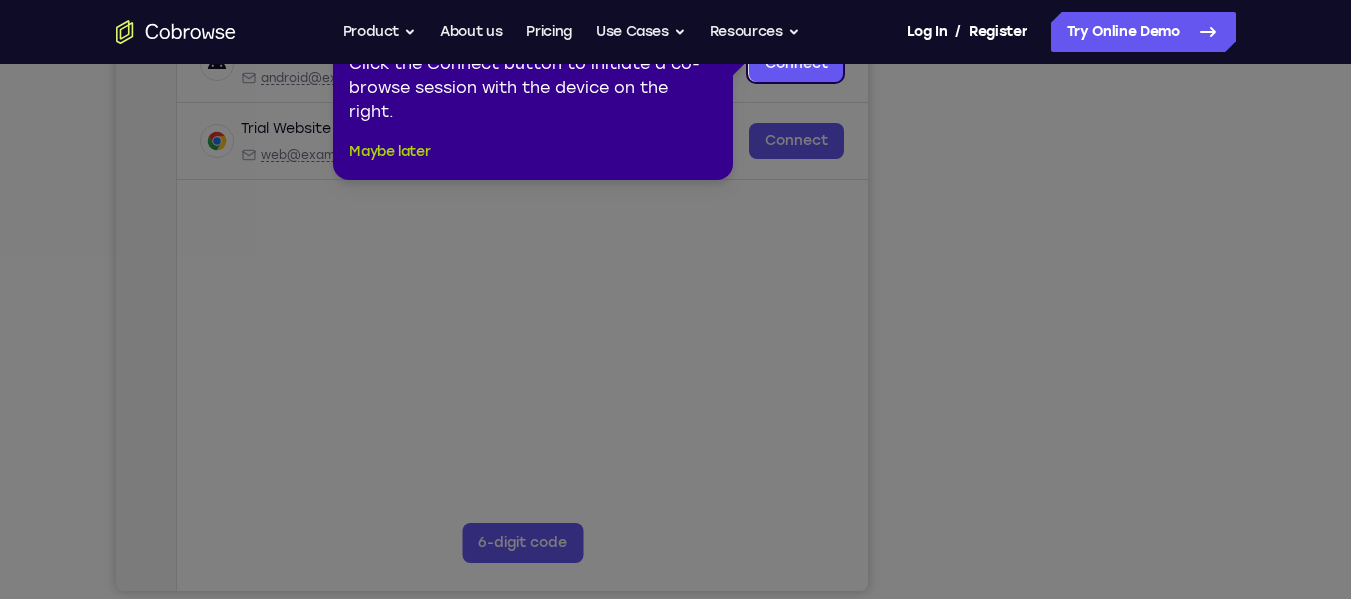 click on "Maybe later" at bounding box center [389, 152] 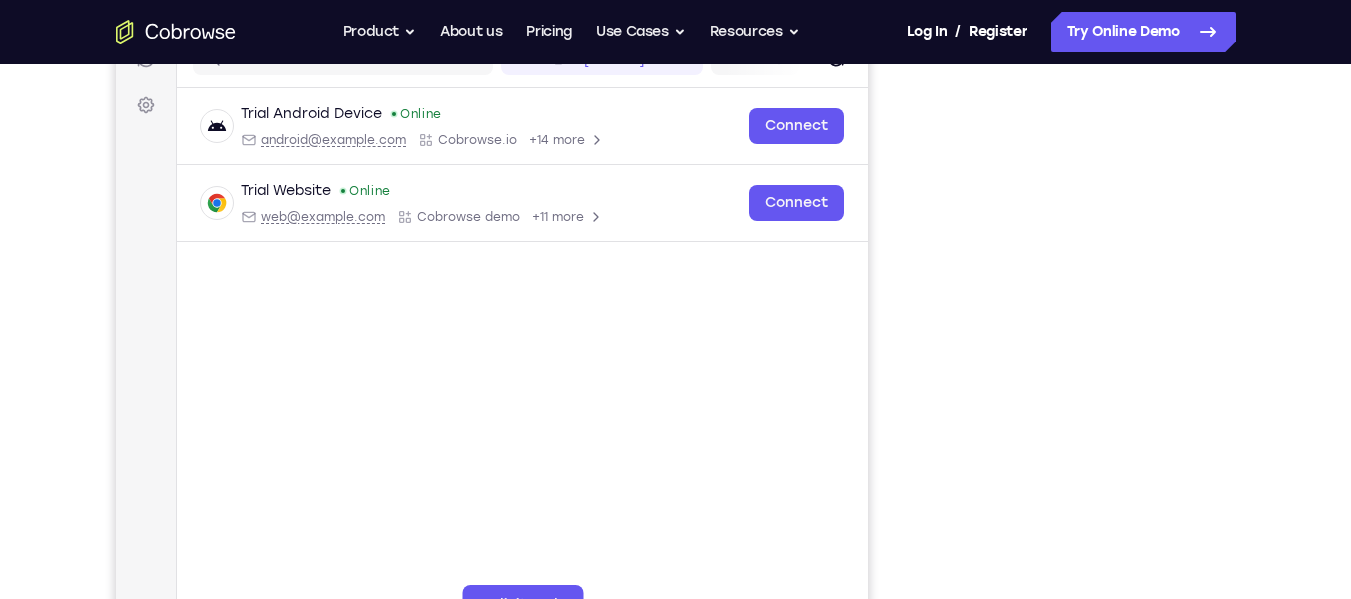 scroll, scrollTop: 266, scrollLeft: 0, axis: vertical 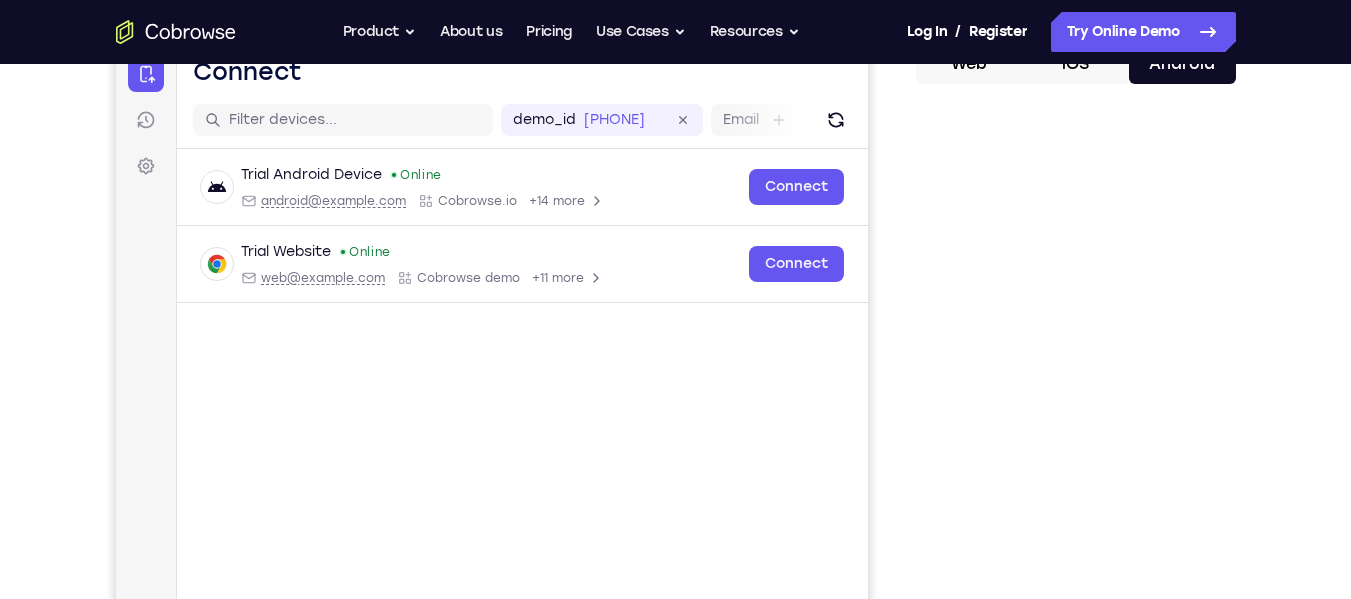 drag, startPoint x: 1343, startPoint y: 175, endPoint x: 1363, endPoint y: 252, distance: 79.555016 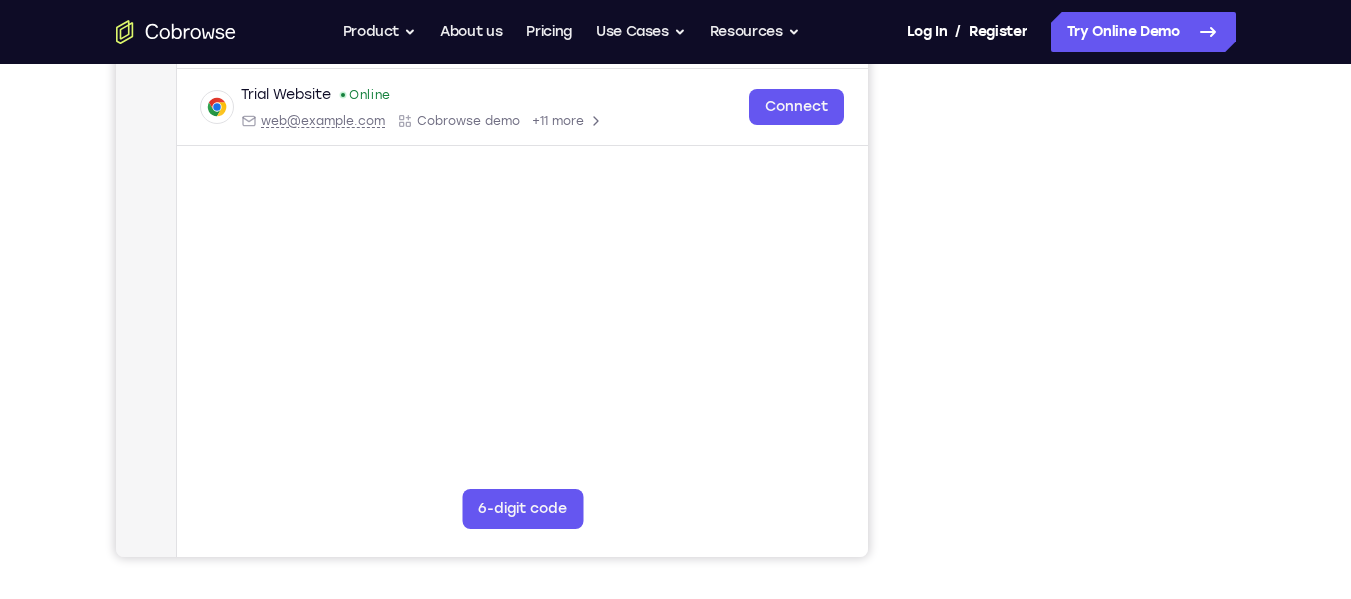 scroll, scrollTop: 389, scrollLeft: 0, axis: vertical 